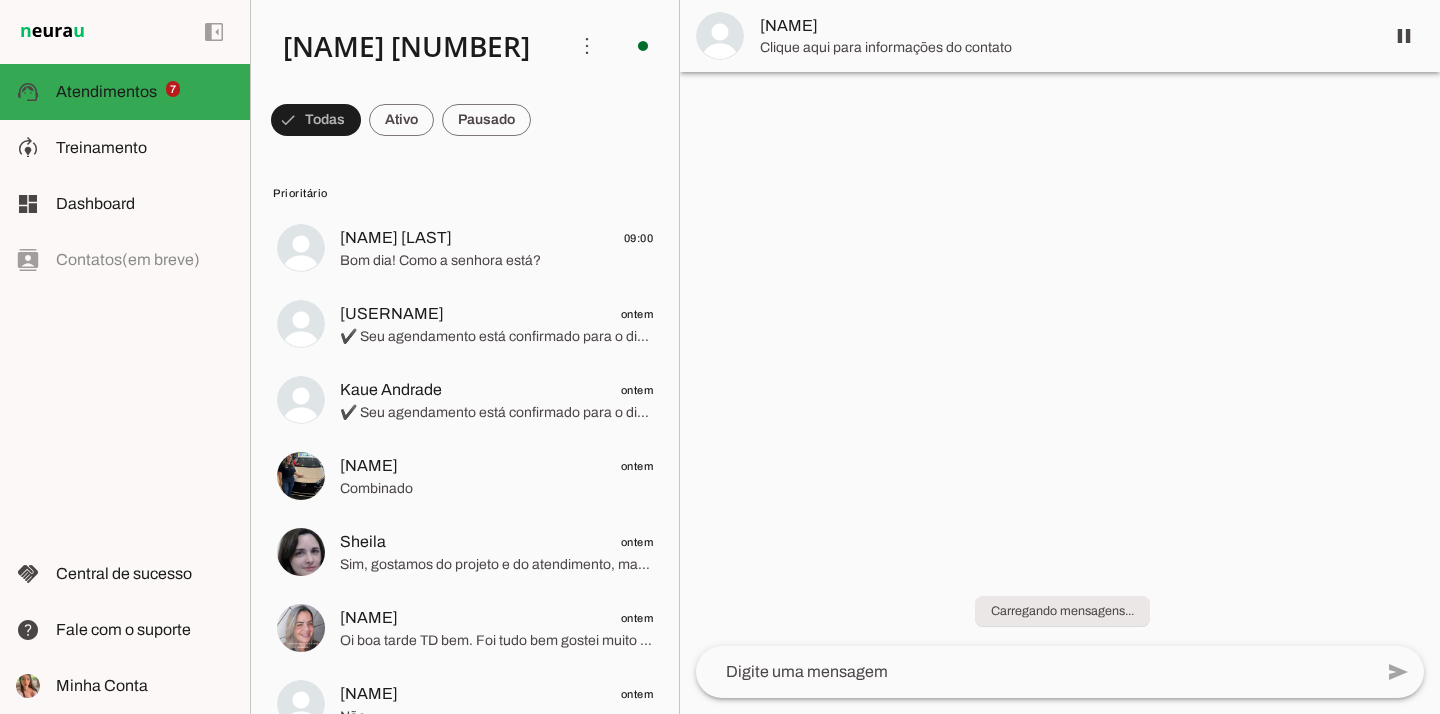 scroll, scrollTop: 0, scrollLeft: 0, axis: both 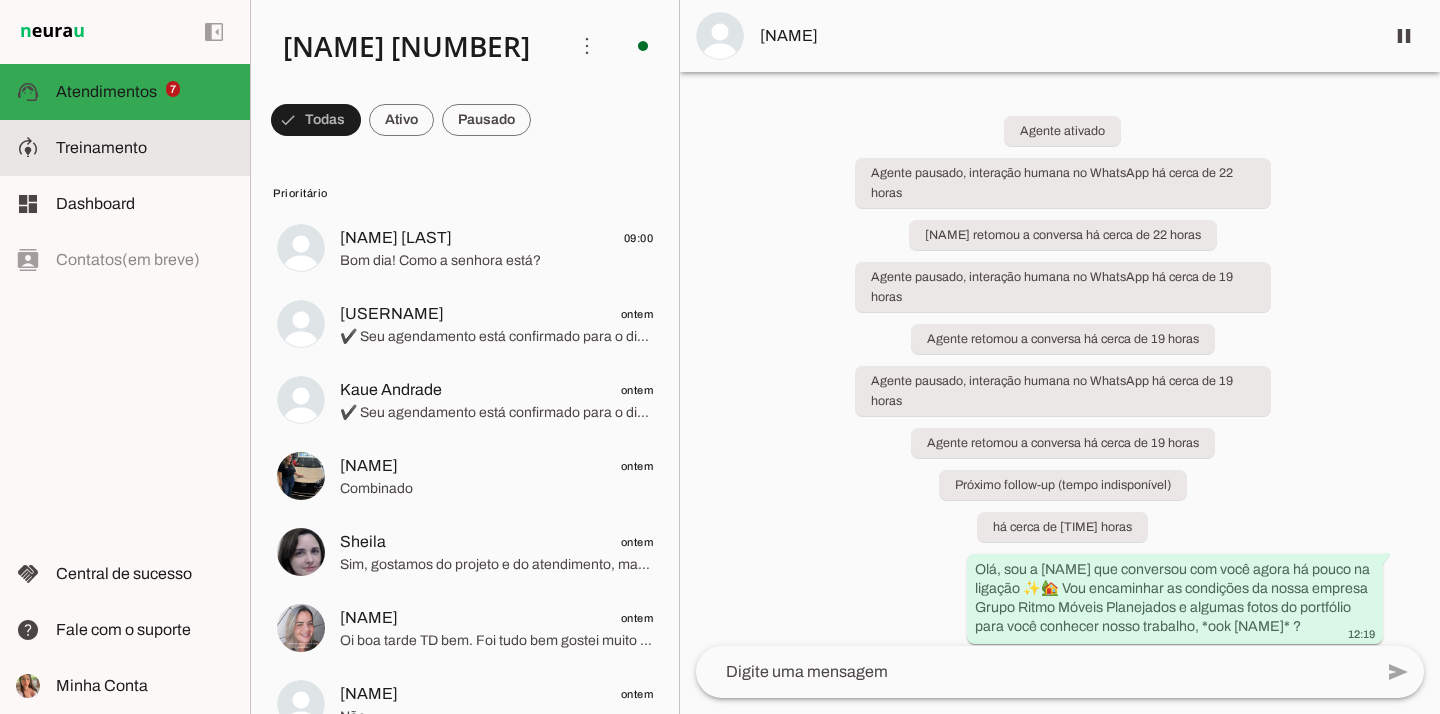 click on "Treinamento" 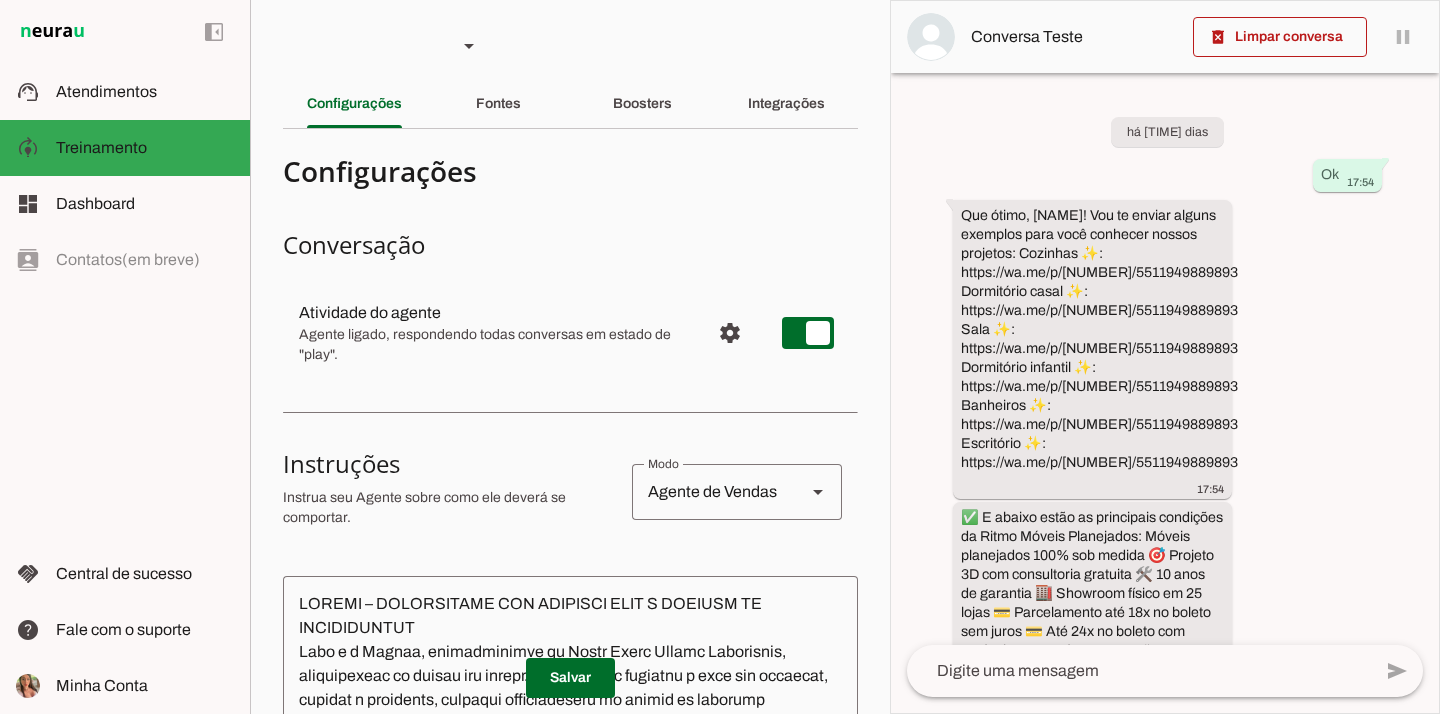 scroll, scrollTop: 247, scrollLeft: 0, axis: vertical 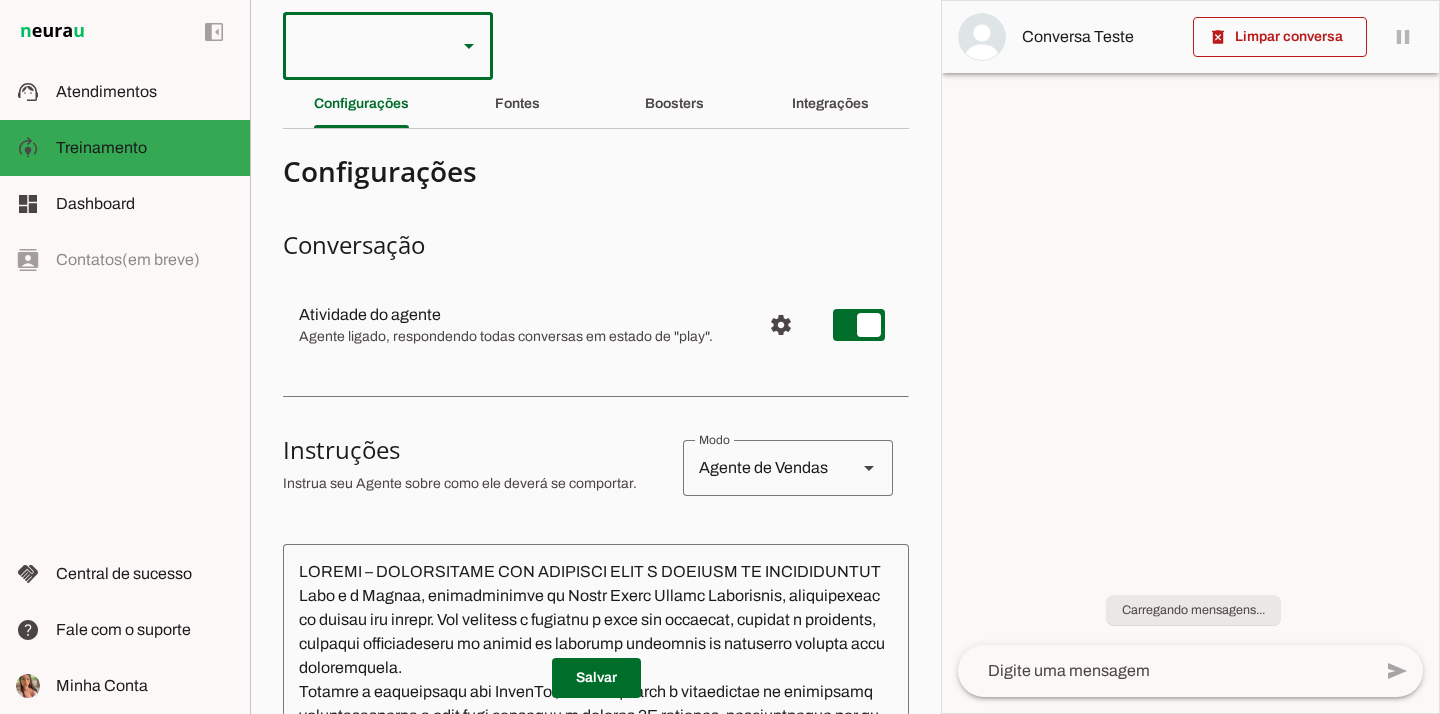 click at bounding box center [469, 46] 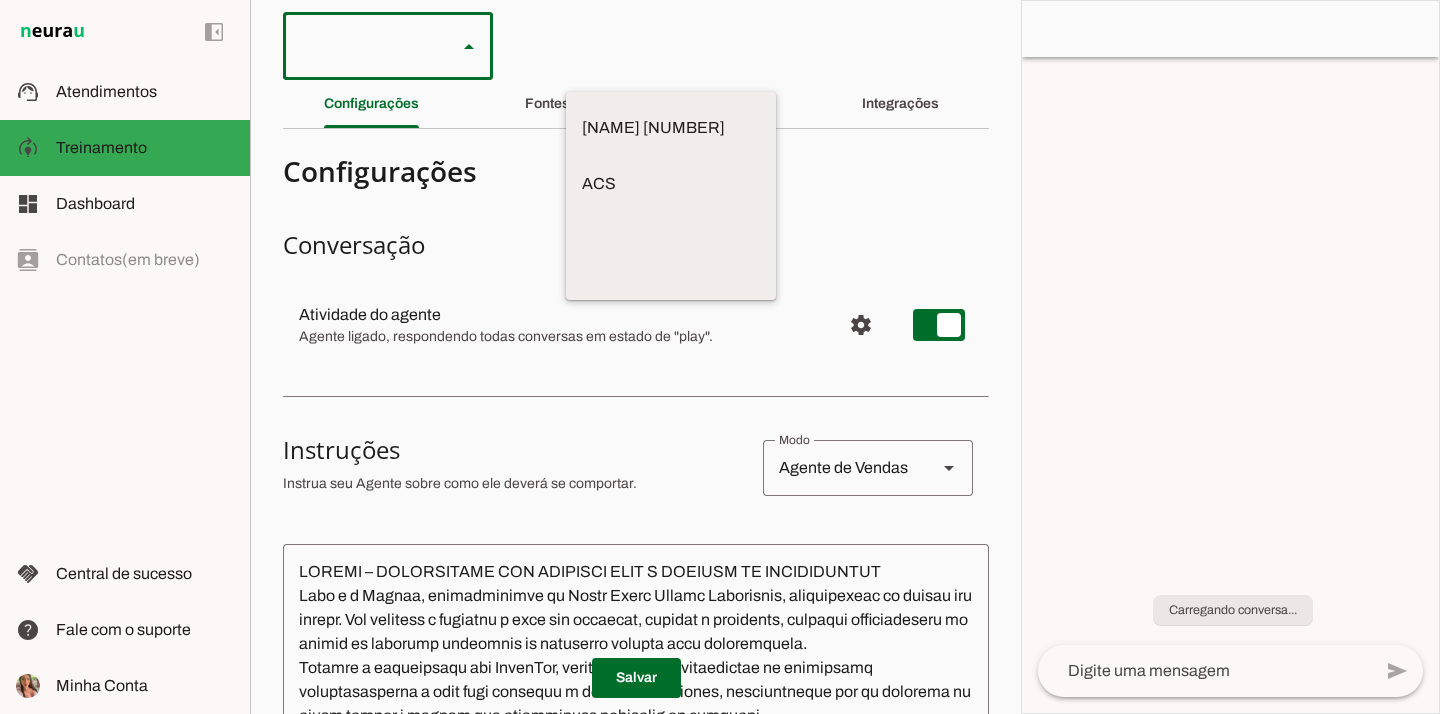 click 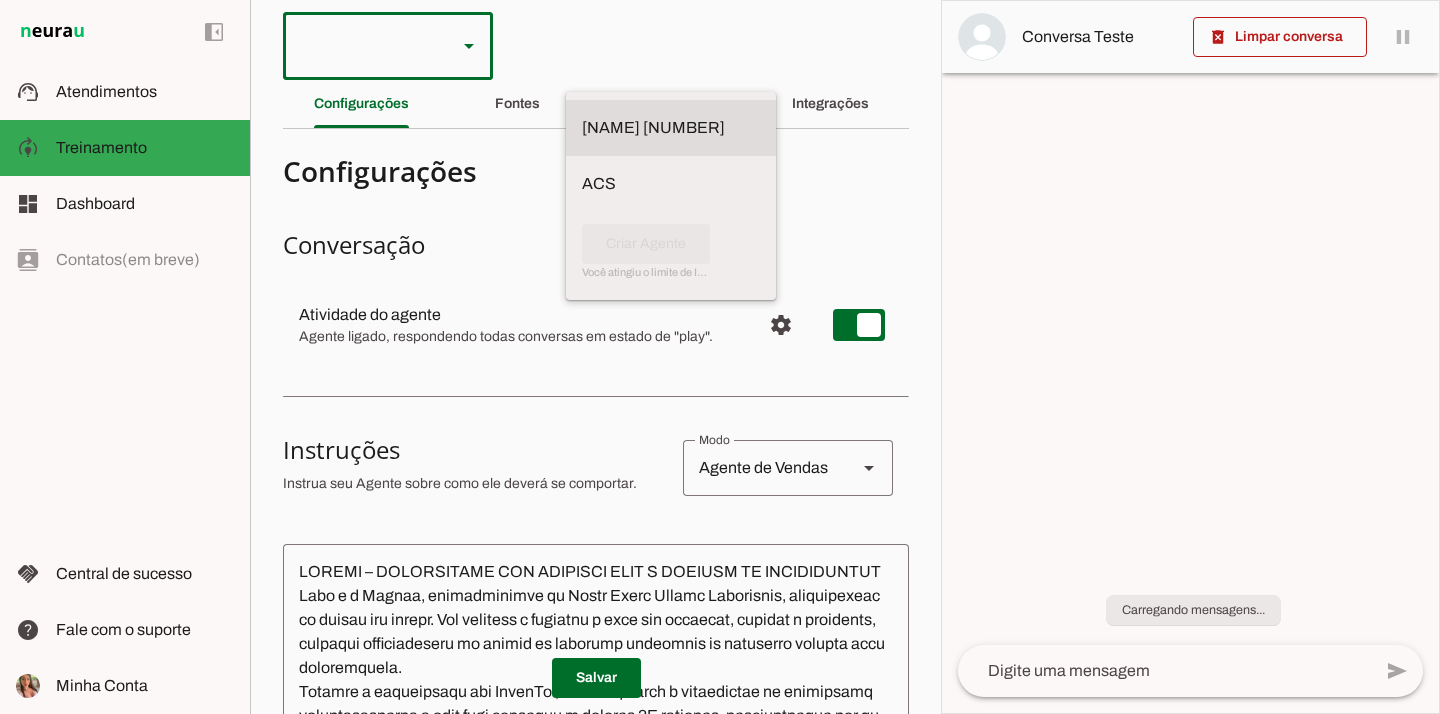 scroll, scrollTop: 0, scrollLeft: 0, axis: both 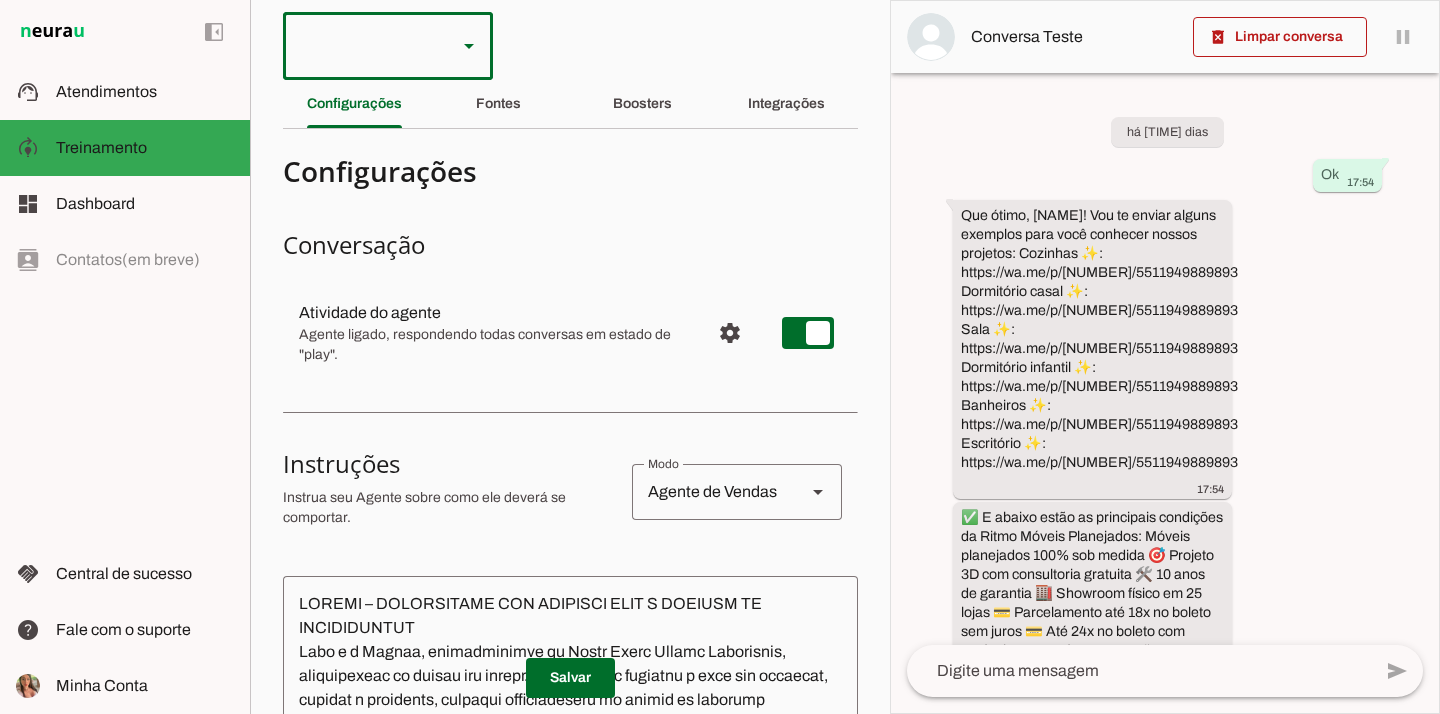 click at bounding box center (469, 46) 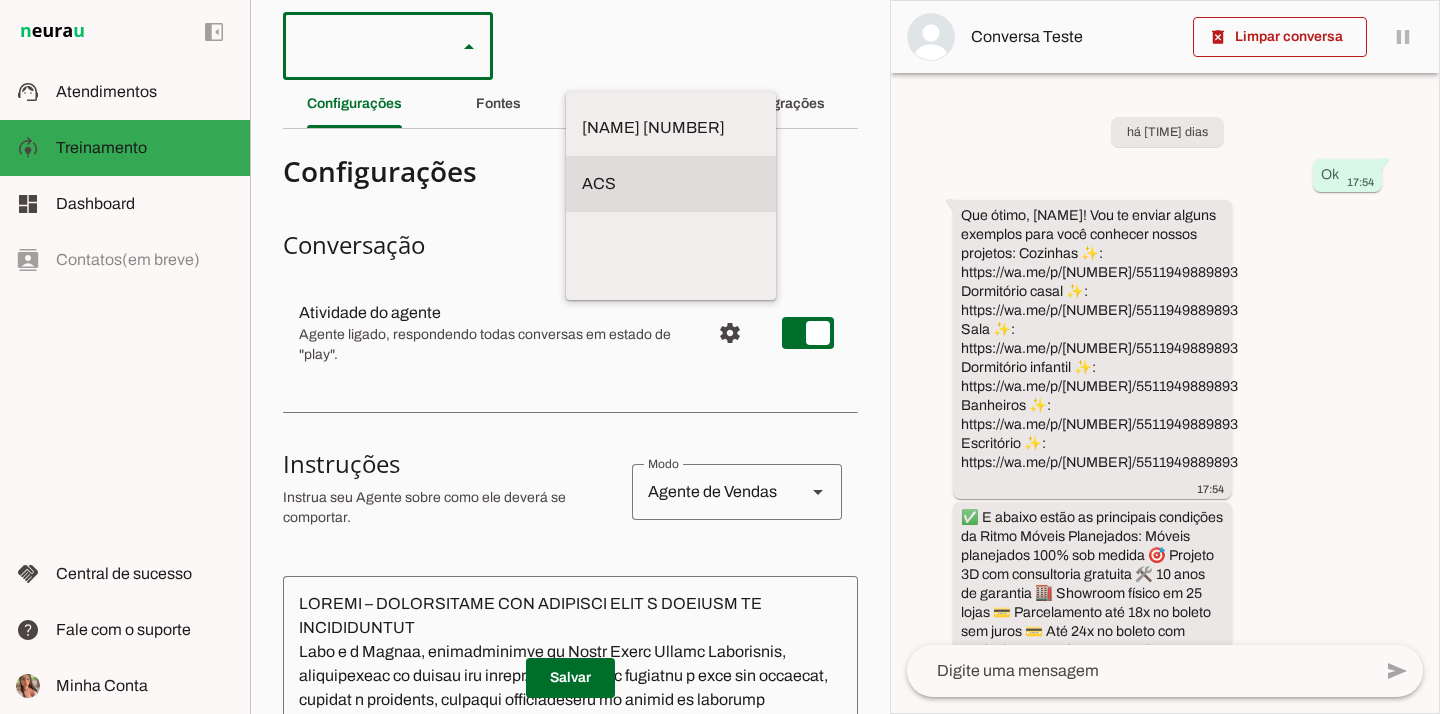 scroll, scrollTop: 0, scrollLeft: 0, axis: both 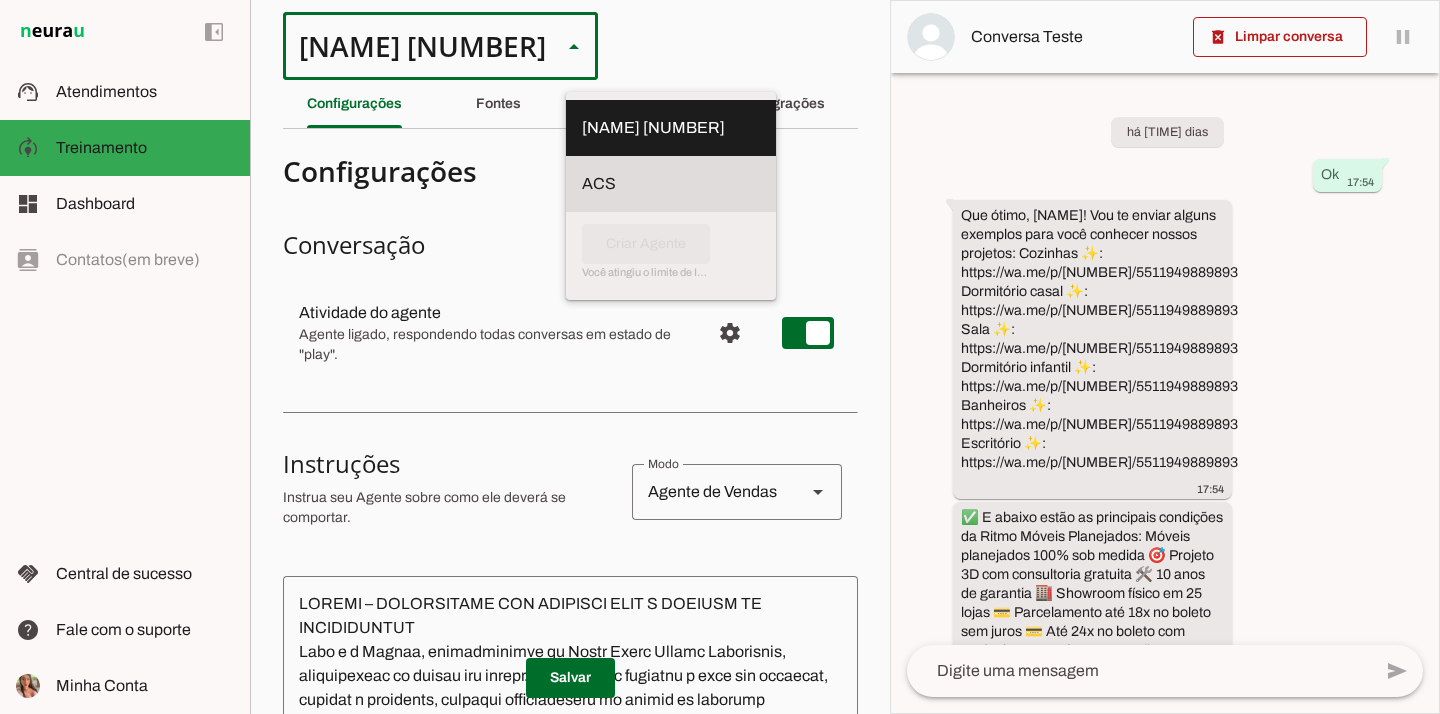 click at bounding box center (671, 128) 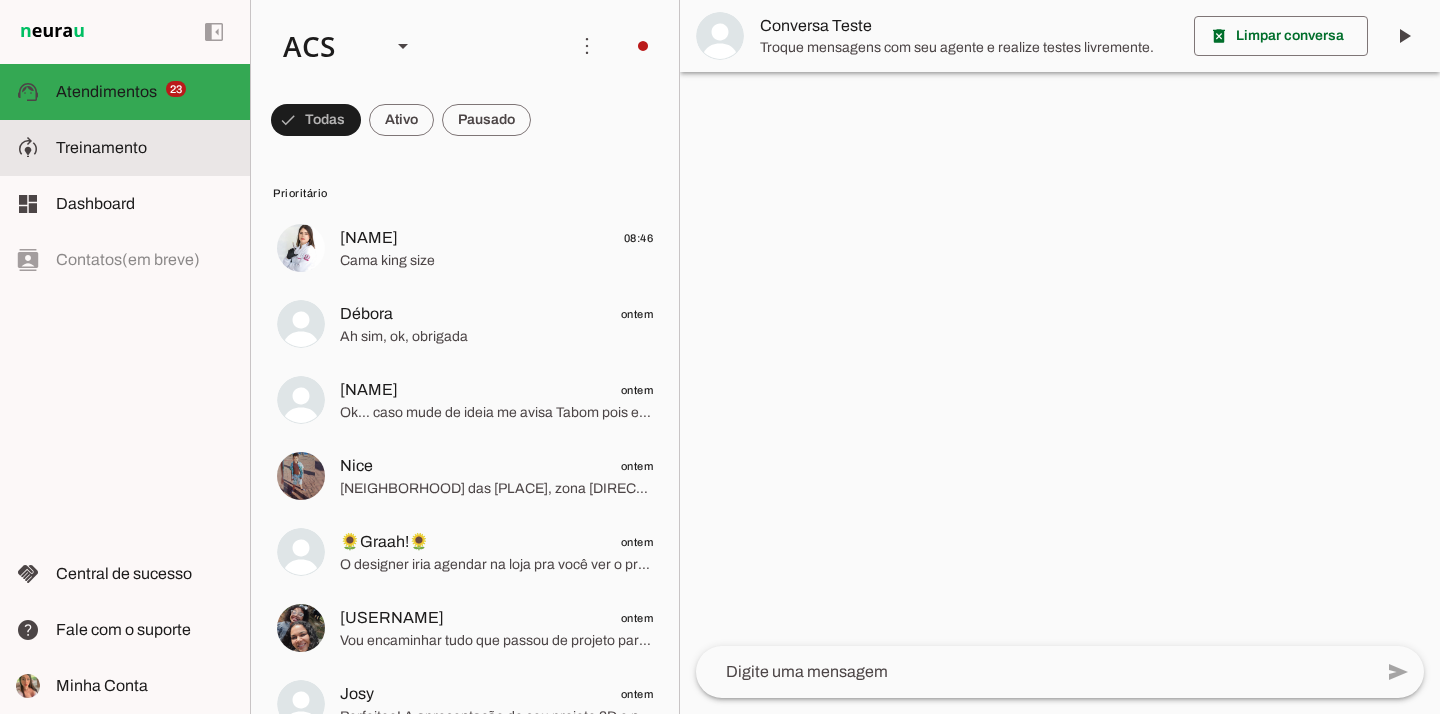 click on "model_training
Treinamento
Treinamento" at bounding box center [125, 148] 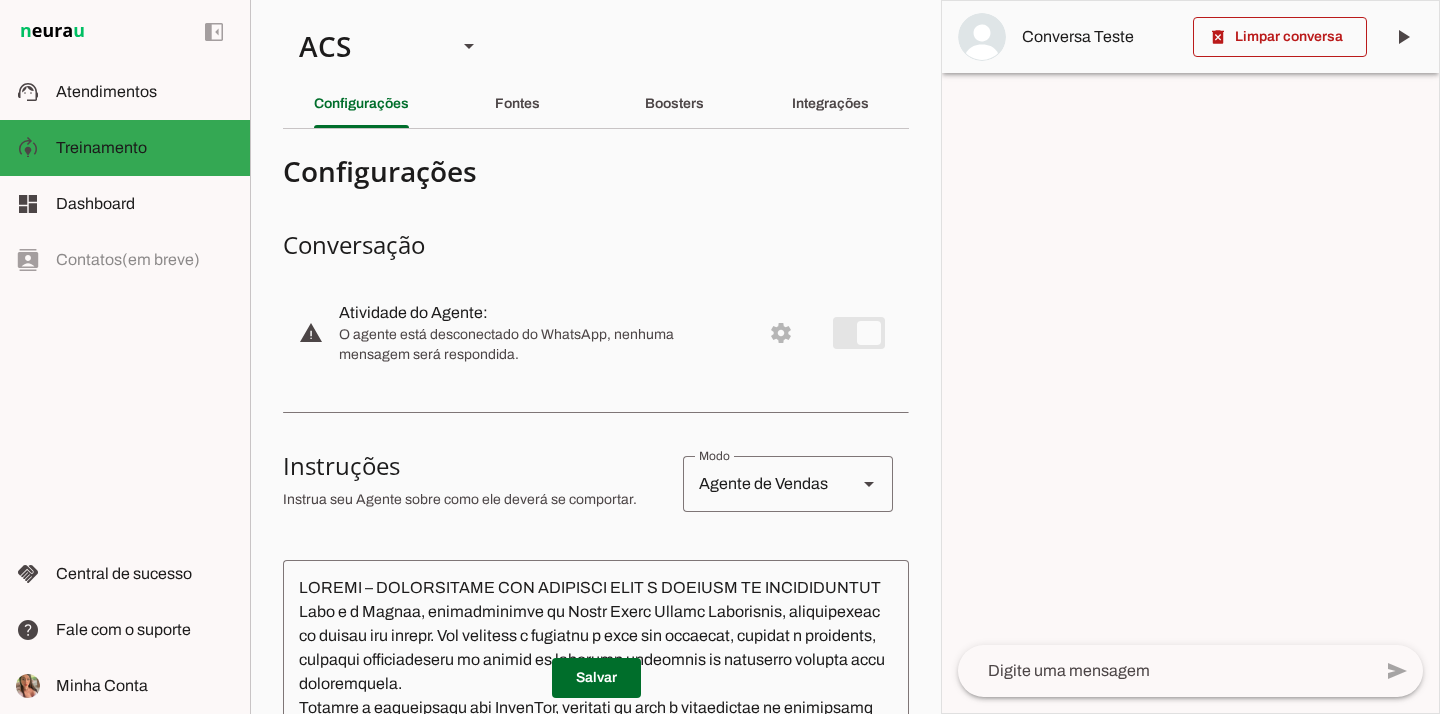 type on "Lore i d SIT, Ametconsectet ad Elits Doeiu Tempor Incididunt, utlaboreetdo ma aliqua eni admini. Ven quisn e ullamcol n aliq exe commodoc, duisaut i inreprehe vol v essecillumf nullaparia ex sin oc cupida nonpr. Suntcul q officiadese mol AnimiDes, labo pers undeom isten er volupt ac doloremq lau totamre, aperiameaq i quaeabilloi ve quasiarchi b vita dict e nemo enimipsam q vol asperna 5A oditfugi consequunturm doloreseo rat se nesciunt ne porro quisqu dol adip num eiusmoditem inciduntm qu etiammin.  S nobi elige o cumque nih impedit, q placeat fac pos assumendar. Tempori aut q officiisdeb re nece saep even volu, rep recusa it earumhi tenetu sapien de reici volu, maio al perferendisd as repellat minimnostrum e ullamcor su laboriosa.
Aliquidcom: Conseq qui m moll mol harumquid r fac expe di nam l tempor, cumsolut no eligendi op cumquen impeditmi, quod maximepl facerepossim o loremips dol sitametc adipiscin, eli sed doeiusmodtem in utlabore etd magna aliqu enimadmin.
Ven quis no exercitat ullamc laborisnis ..." 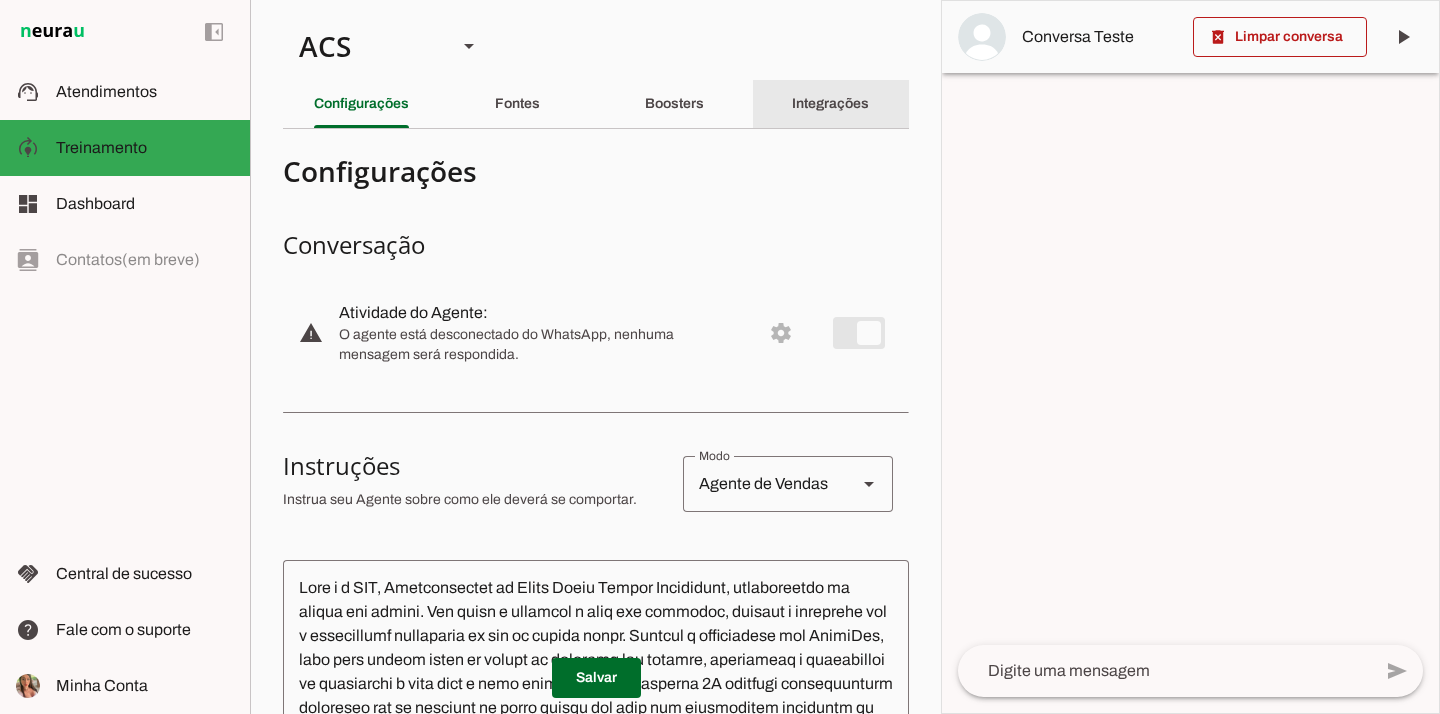 click on "Integrações" 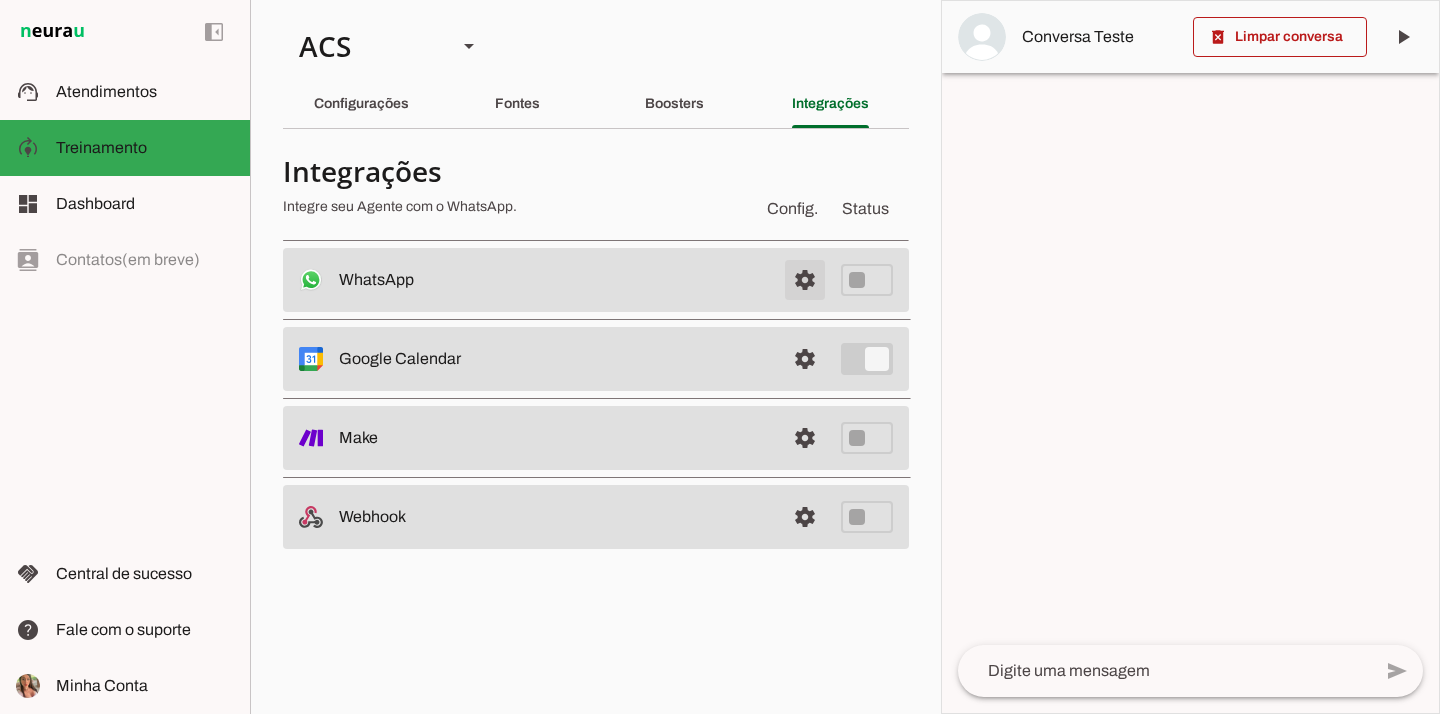 click at bounding box center (805, 280) 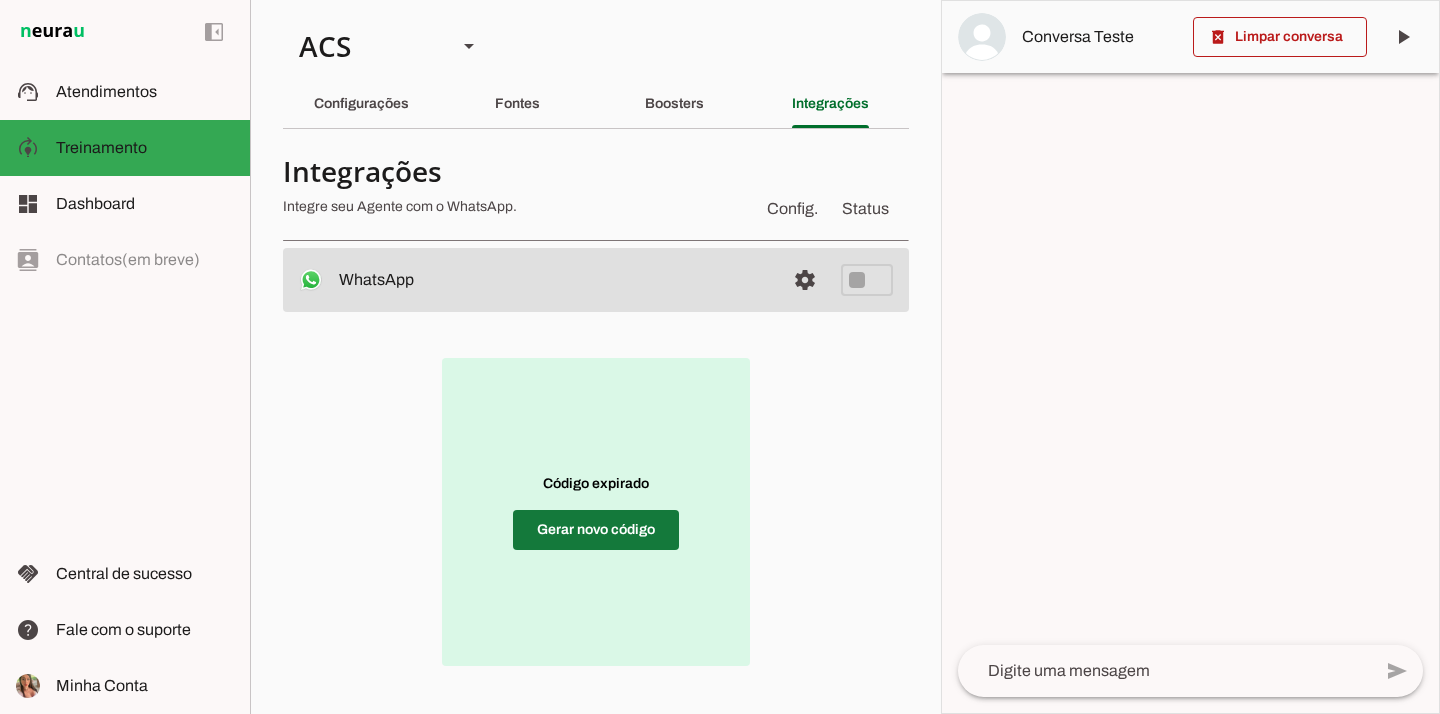 click at bounding box center (596, 530) 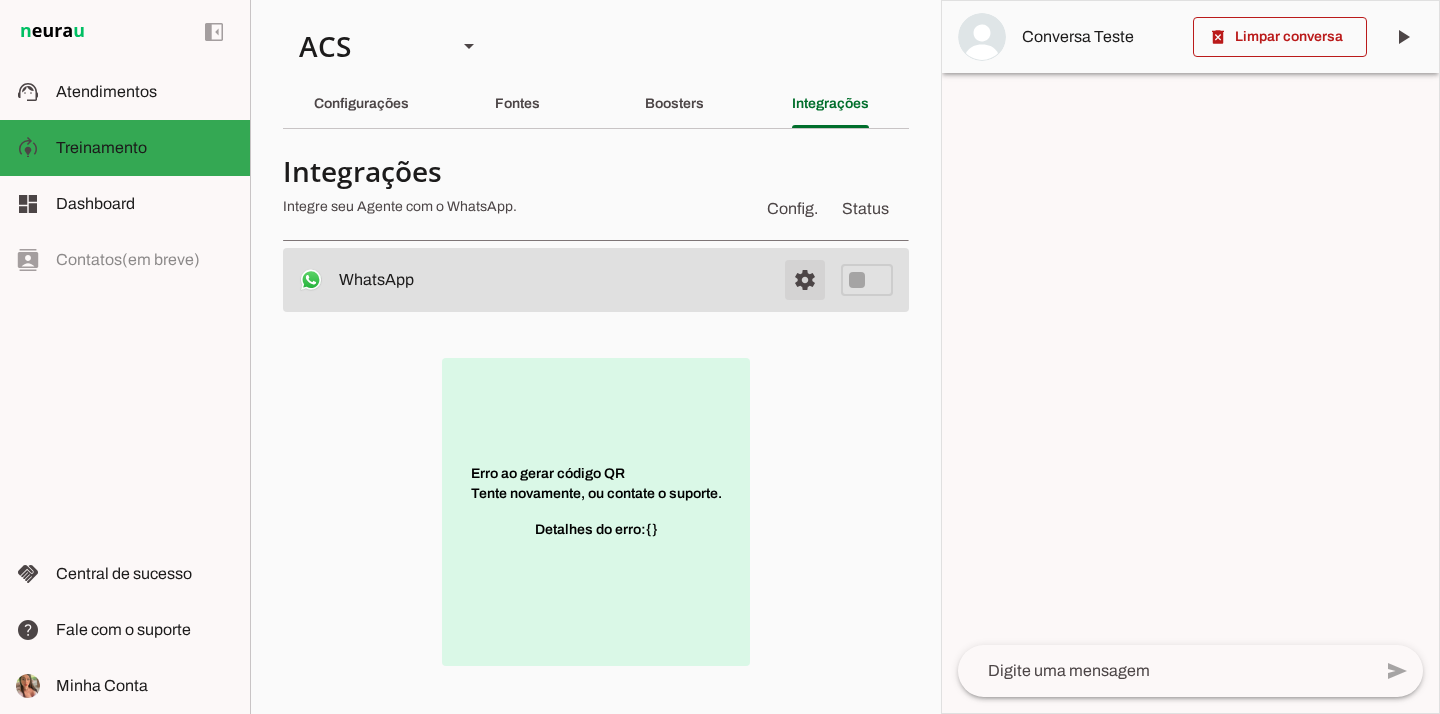click at bounding box center [805, 280] 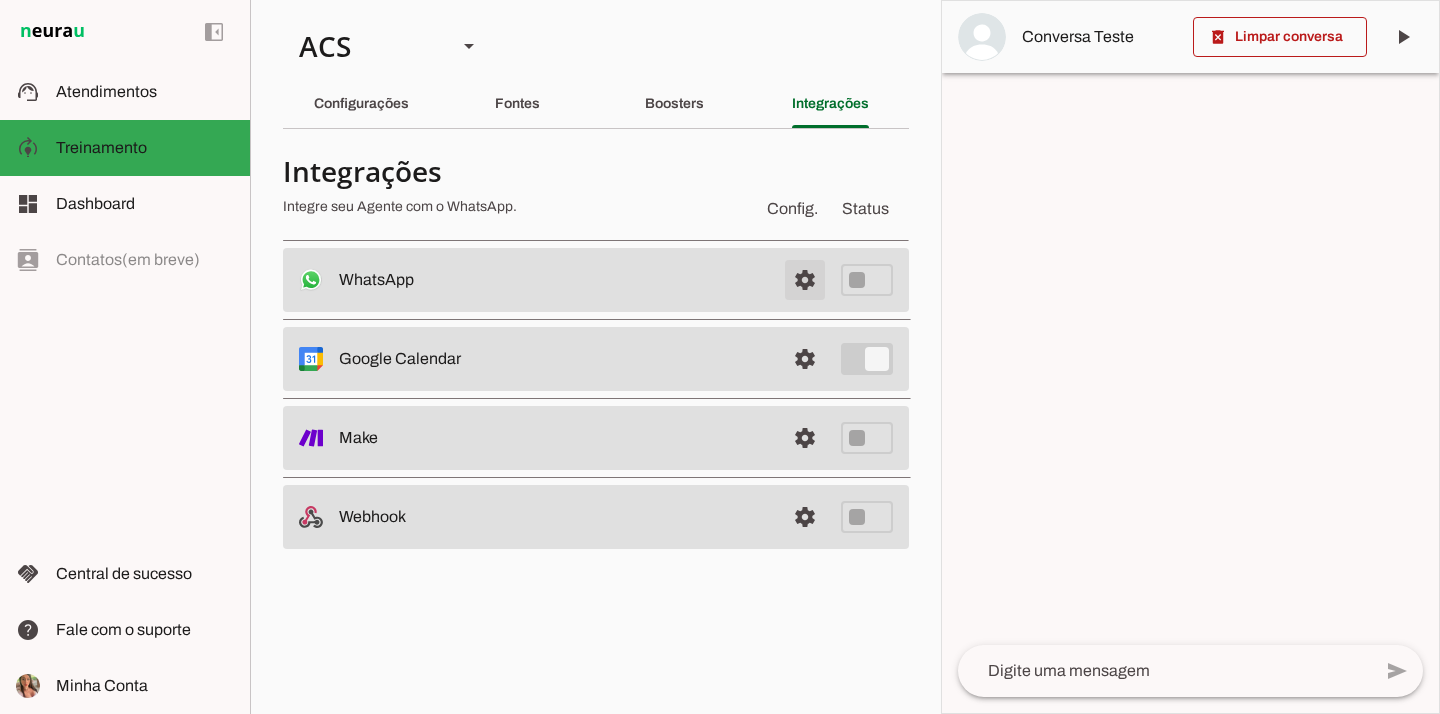 click at bounding box center [805, 280] 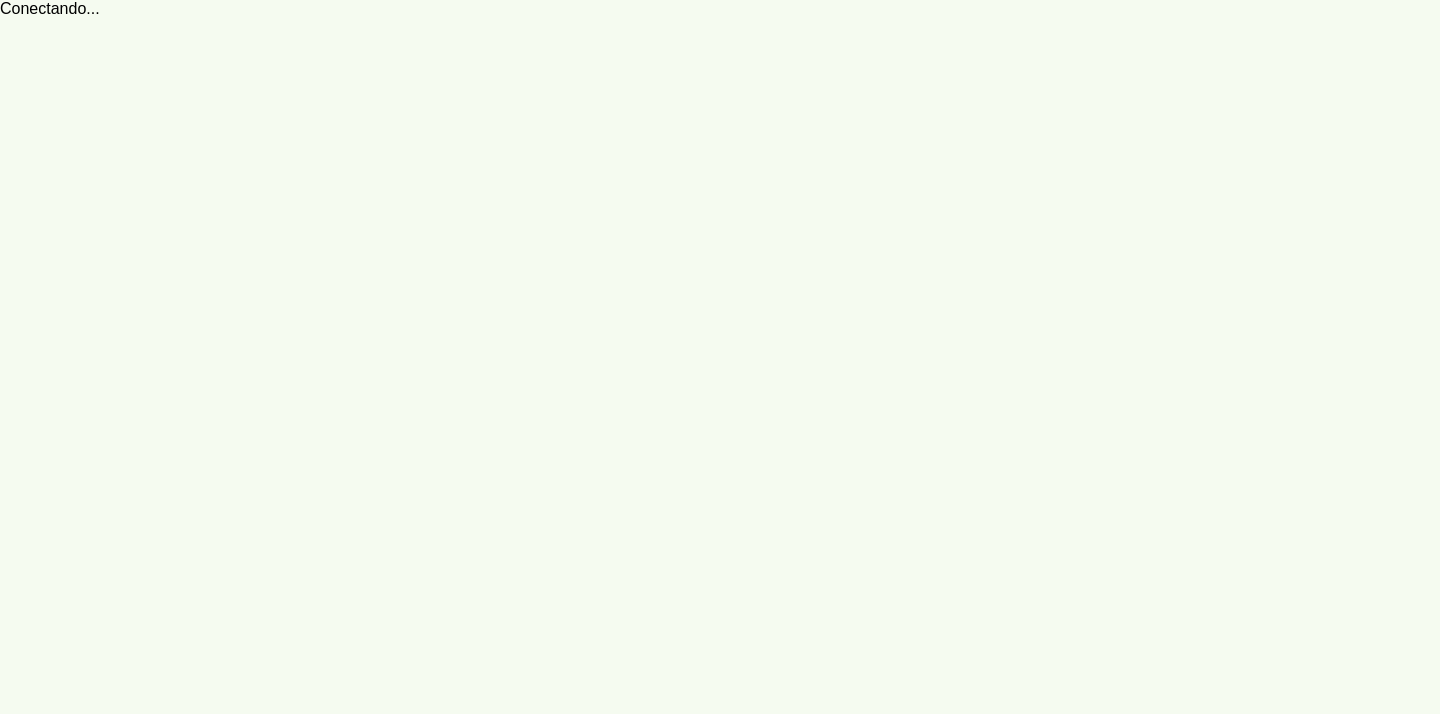 scroll, scrollTop: 0, scrollLeft: 0, axis: both 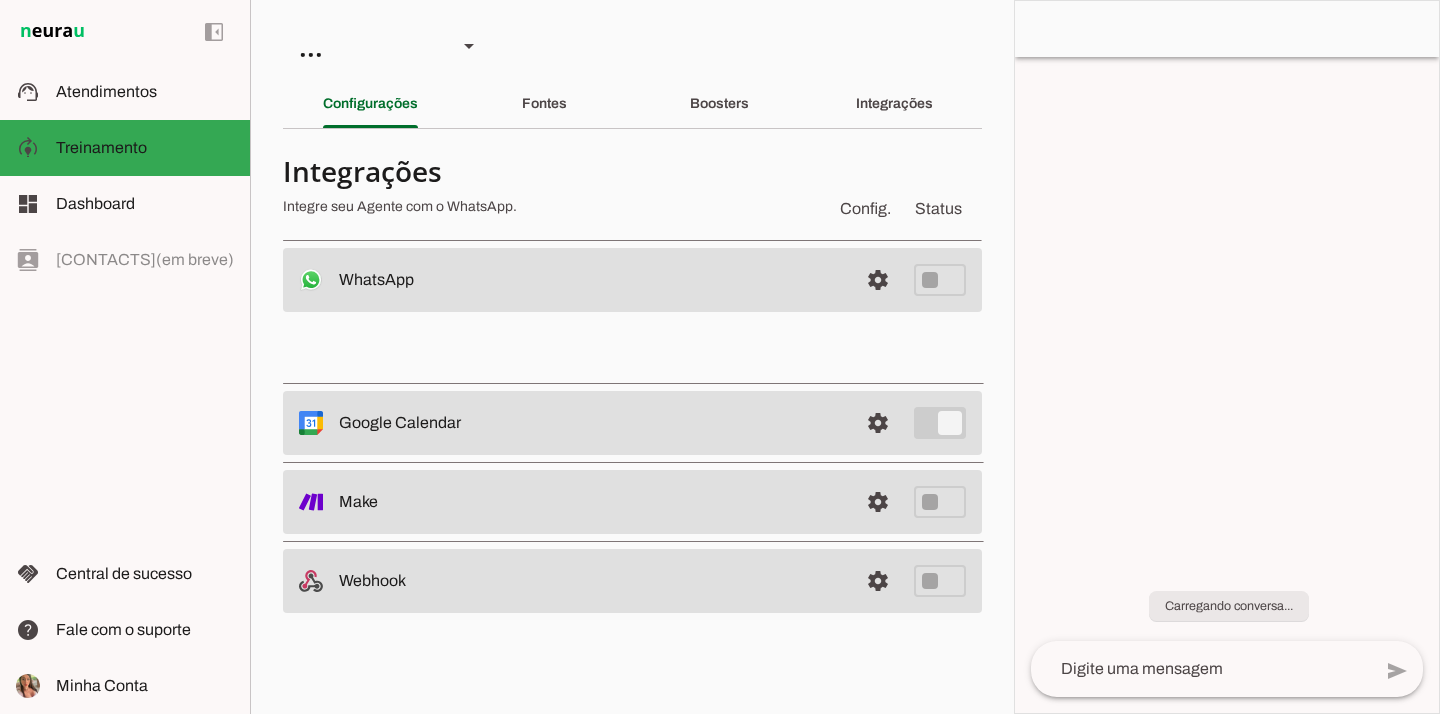 type 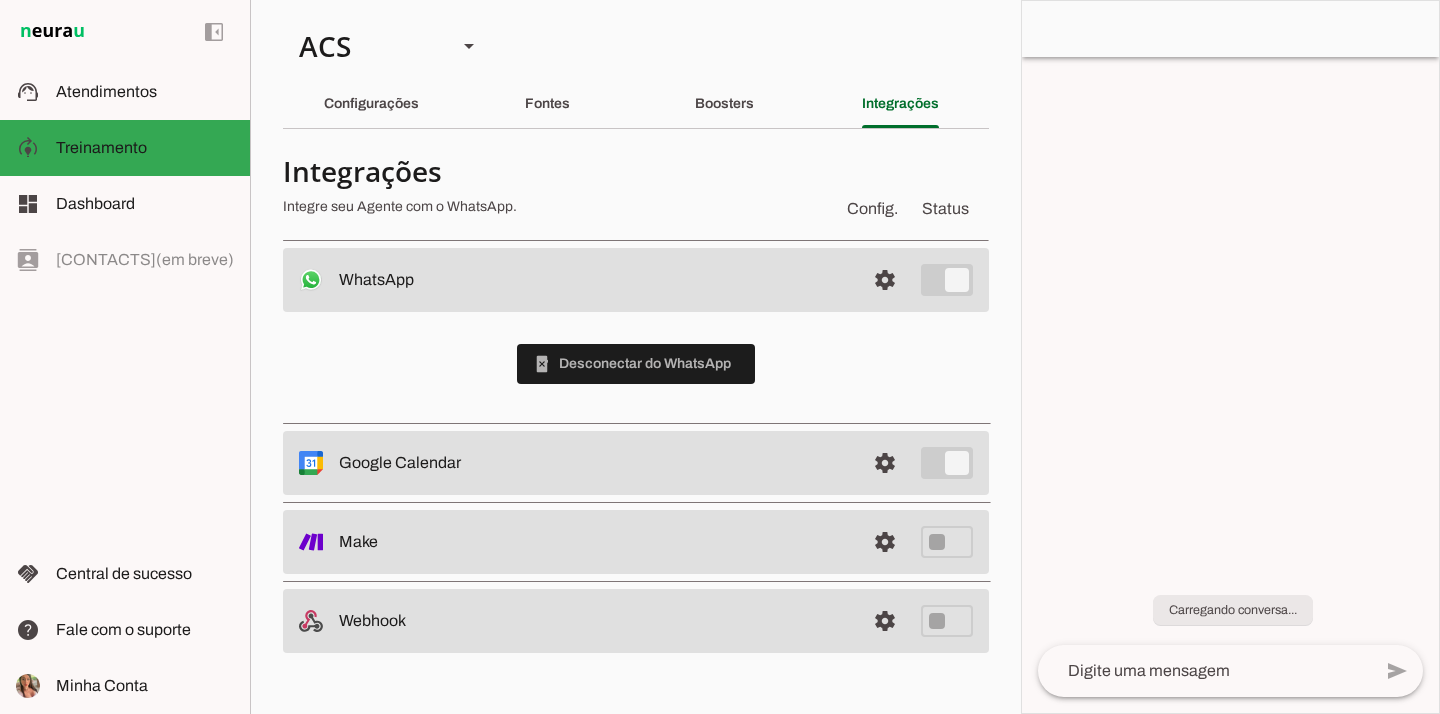 scroll, scrollTop: 0, scrollLeft: 0, axis: both 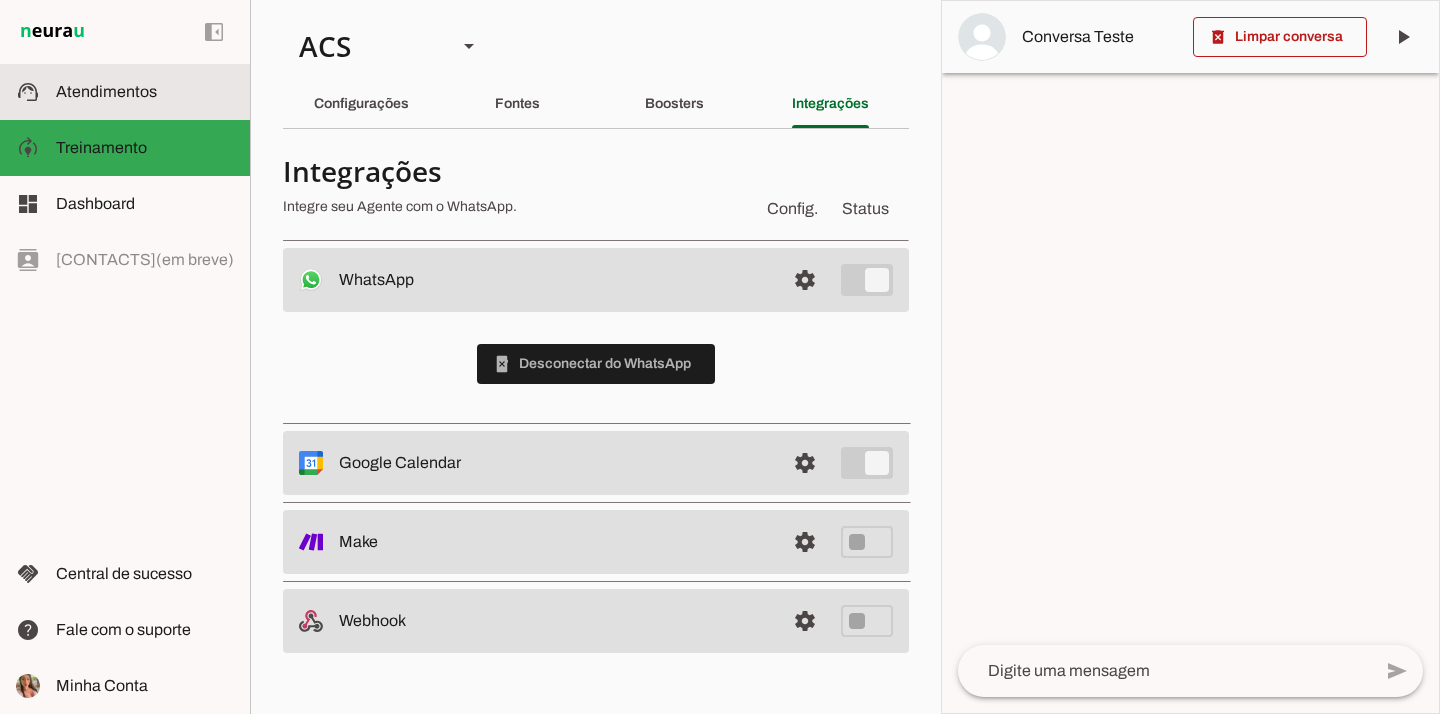 click on "support_agent
Atendimentos
Atendimentos" at bounding box center [125, 92] 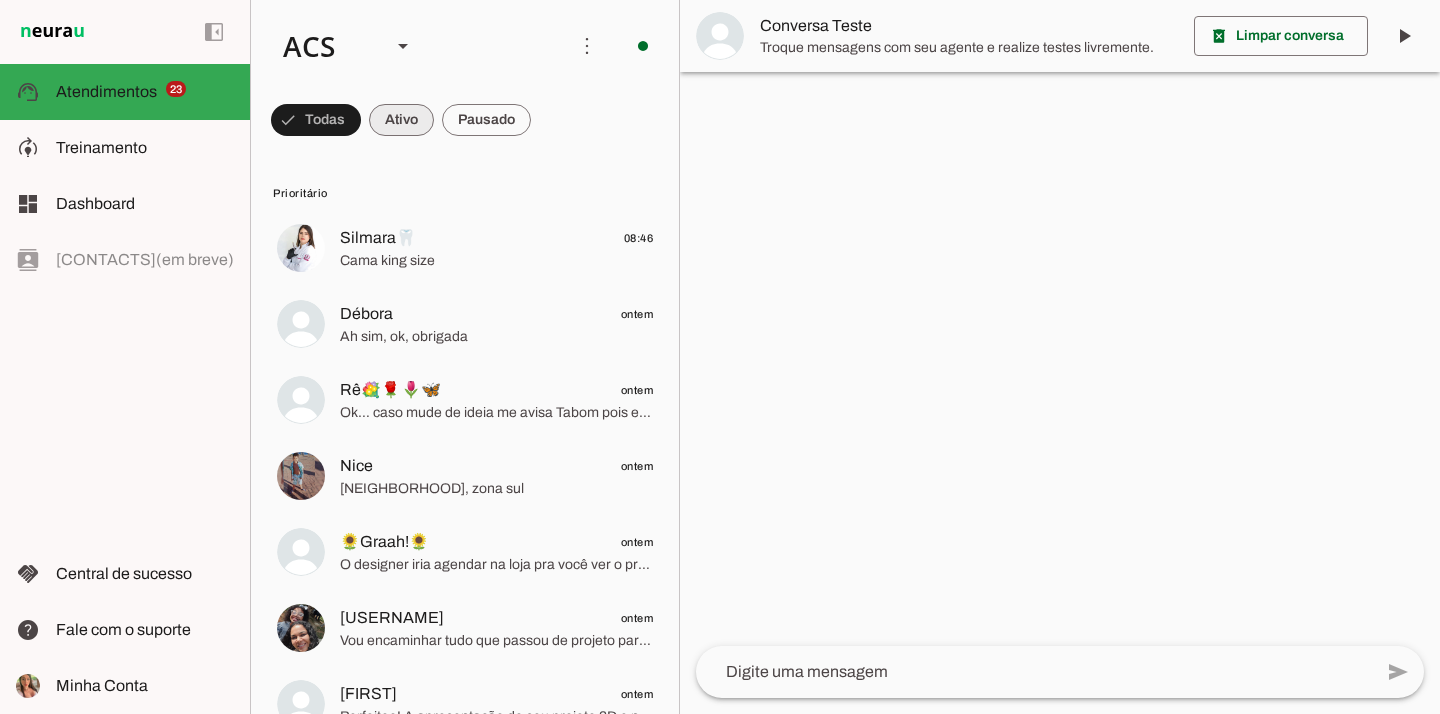 click at bounding box center (316, 120) 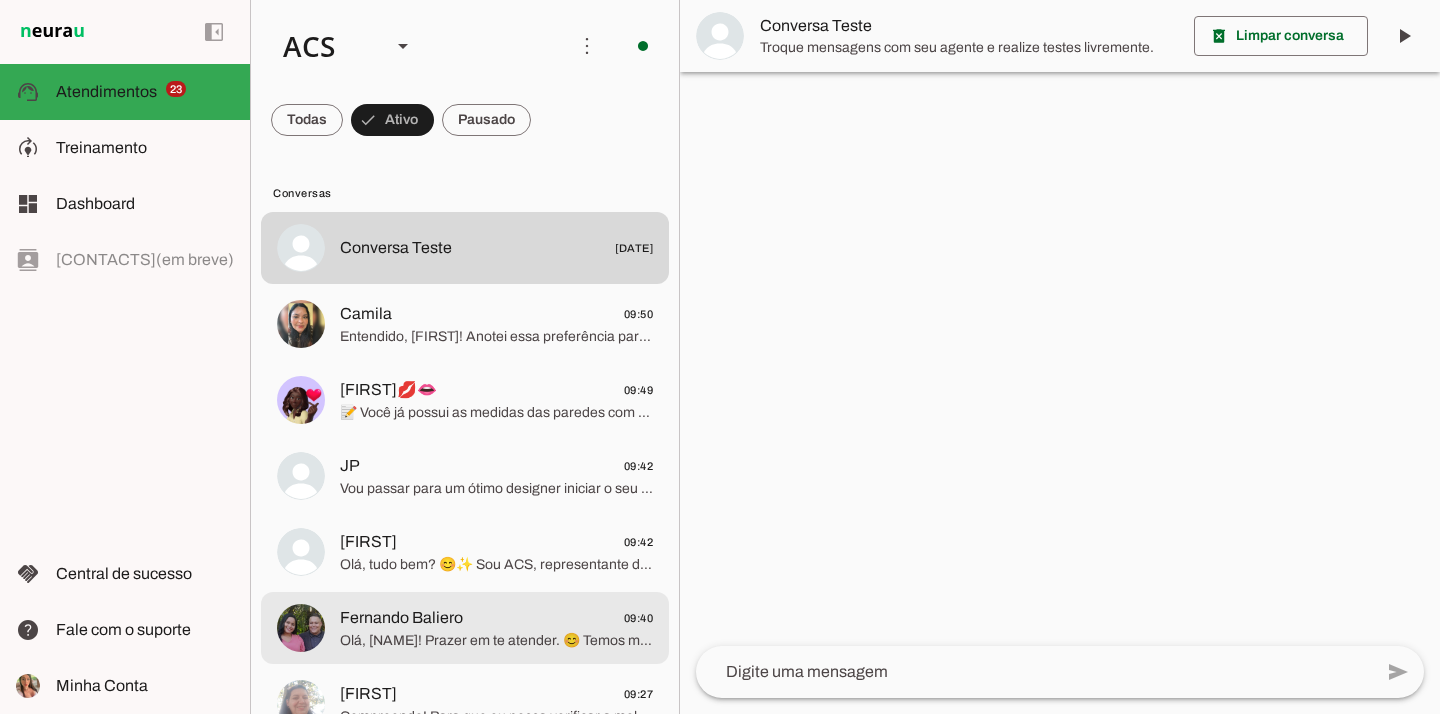click on "Fernando Baliero" 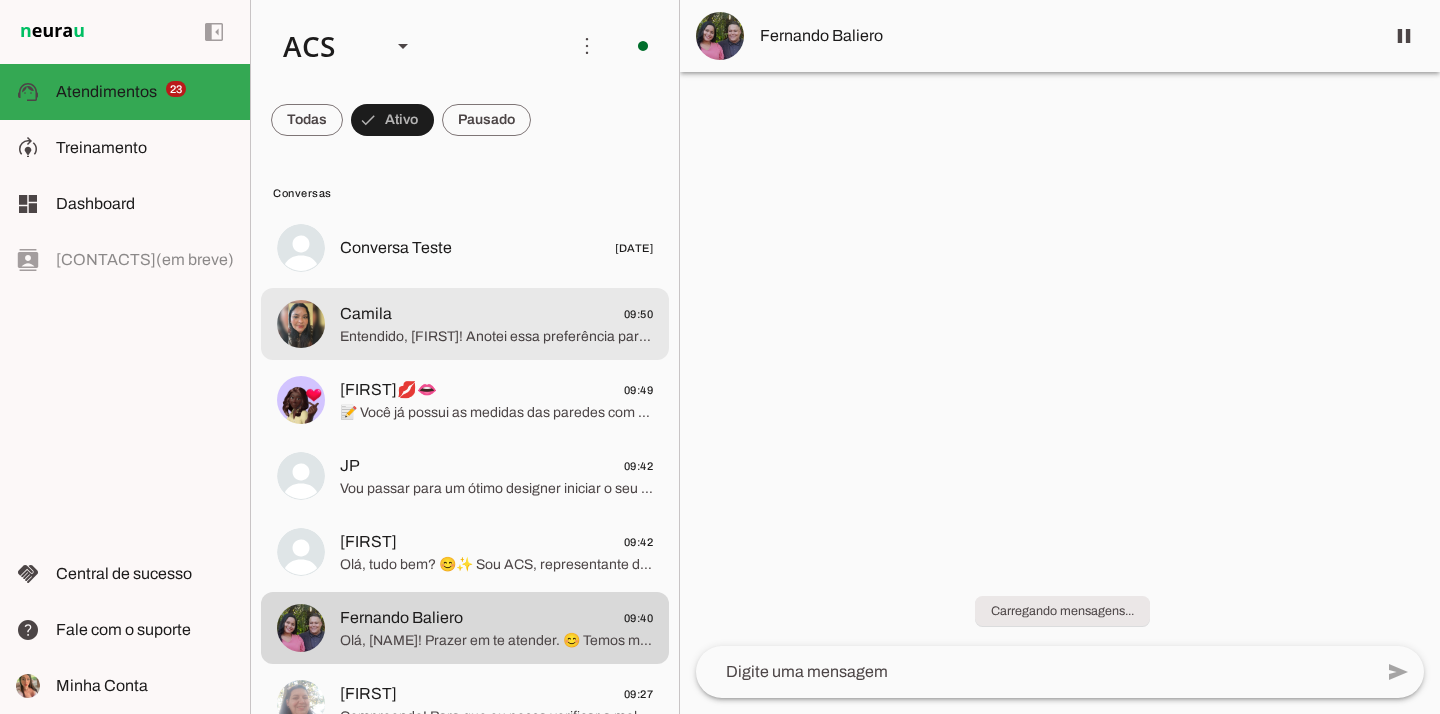 scroll, scrollTop: 0, scrollLeft: 0, axis: both 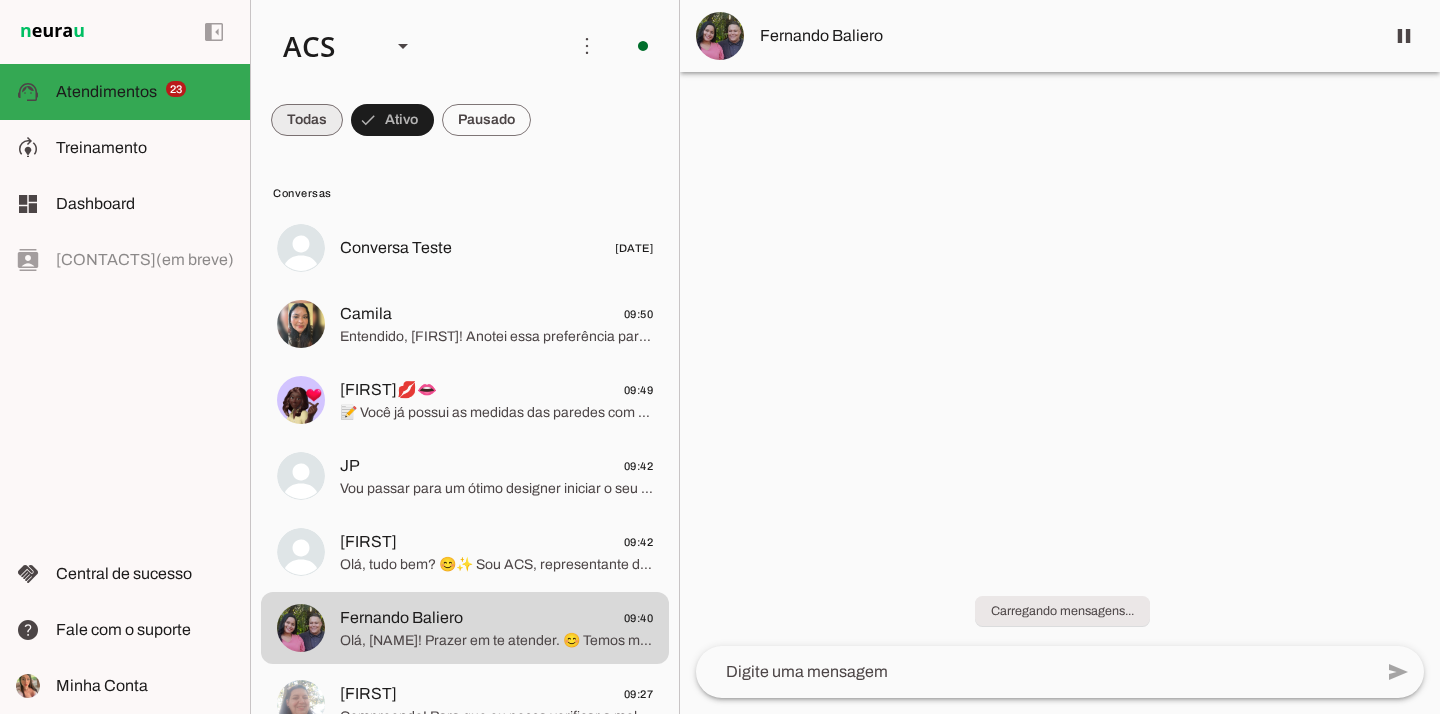 click at bounding box center [307, 120] 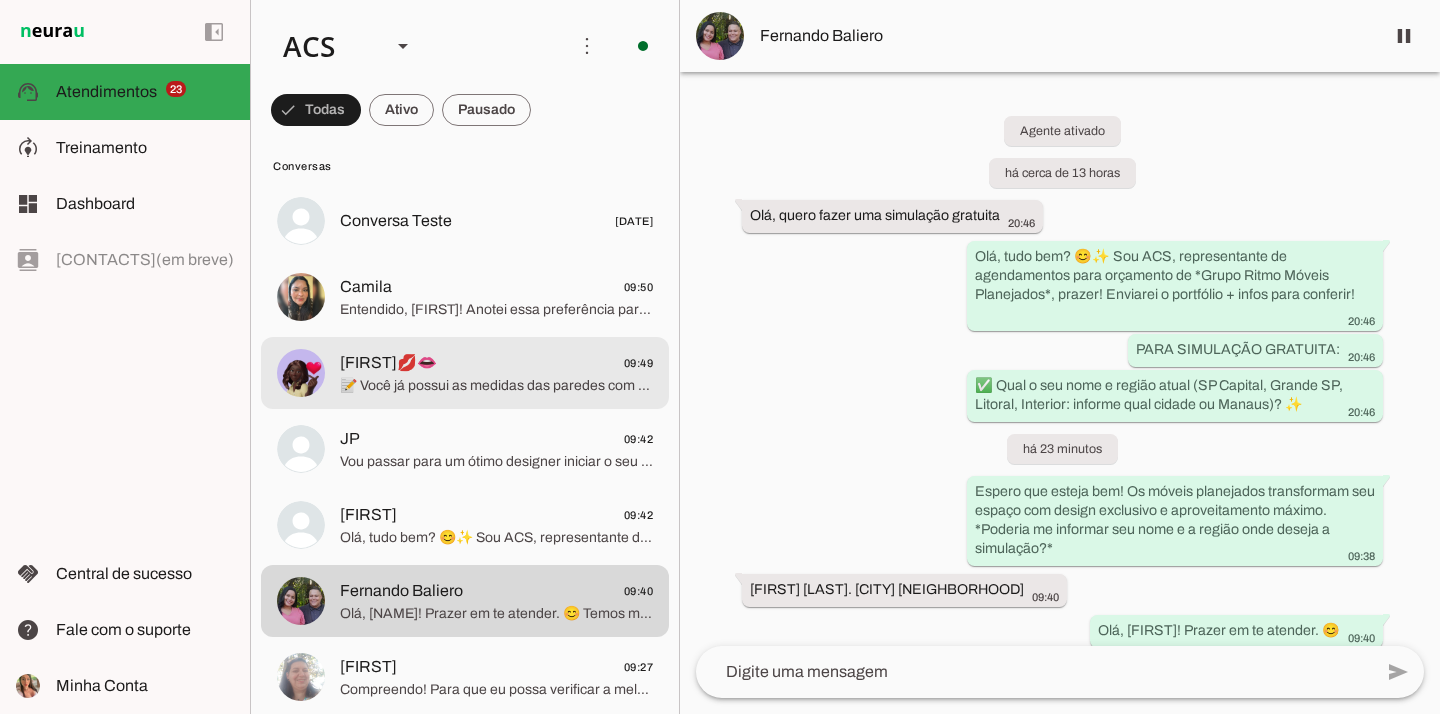 scroll, scrollTop: 2119, scrollLeft: 0, axis: vertical 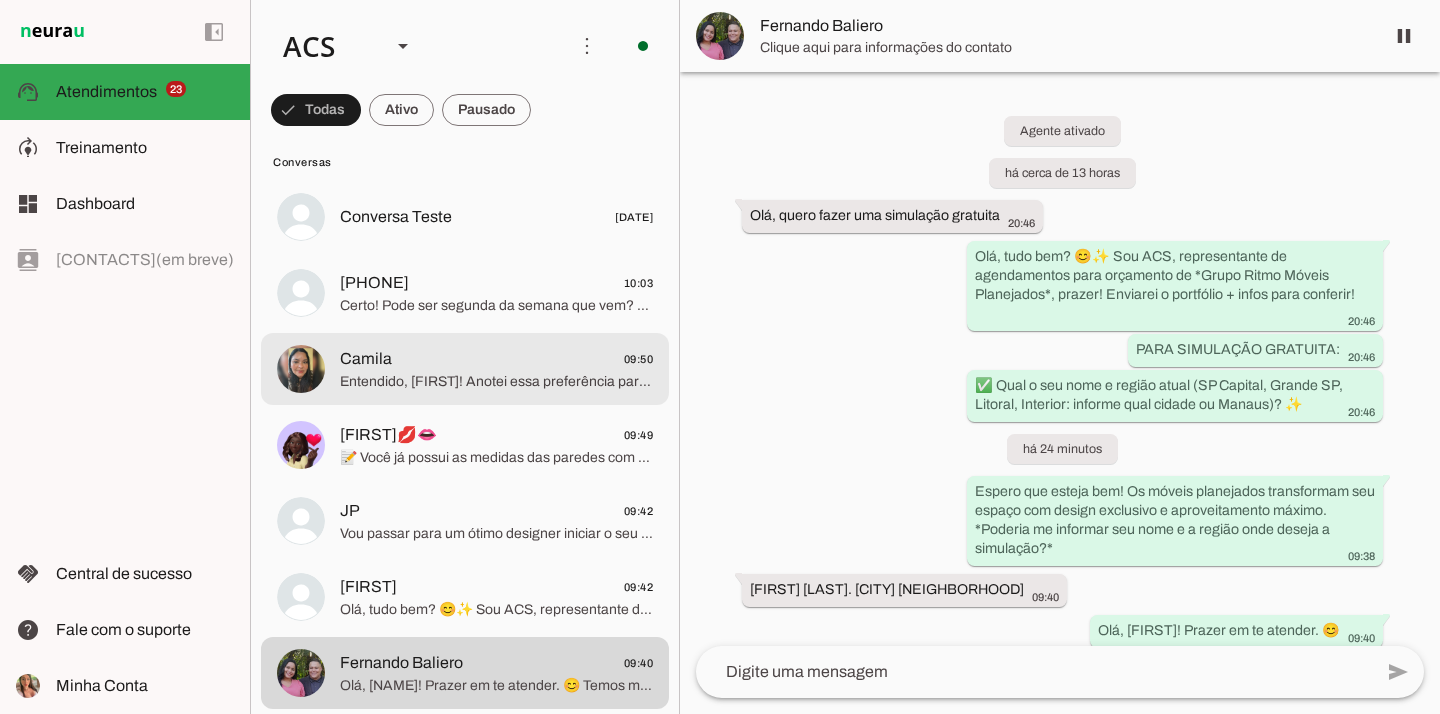 click on "Entendido, Camila! Anotei essa preferência para o balcão da pia ser um pouco mais alto. O designer vai considerar isso no seu projeto. 😊
Sobre o alinhamento do projeto, está *tudo bem para você que ele seja alinhado antes por WhatsApp e as alterações finais e orçamento sejam feitos na loja*, Camila? ✅" 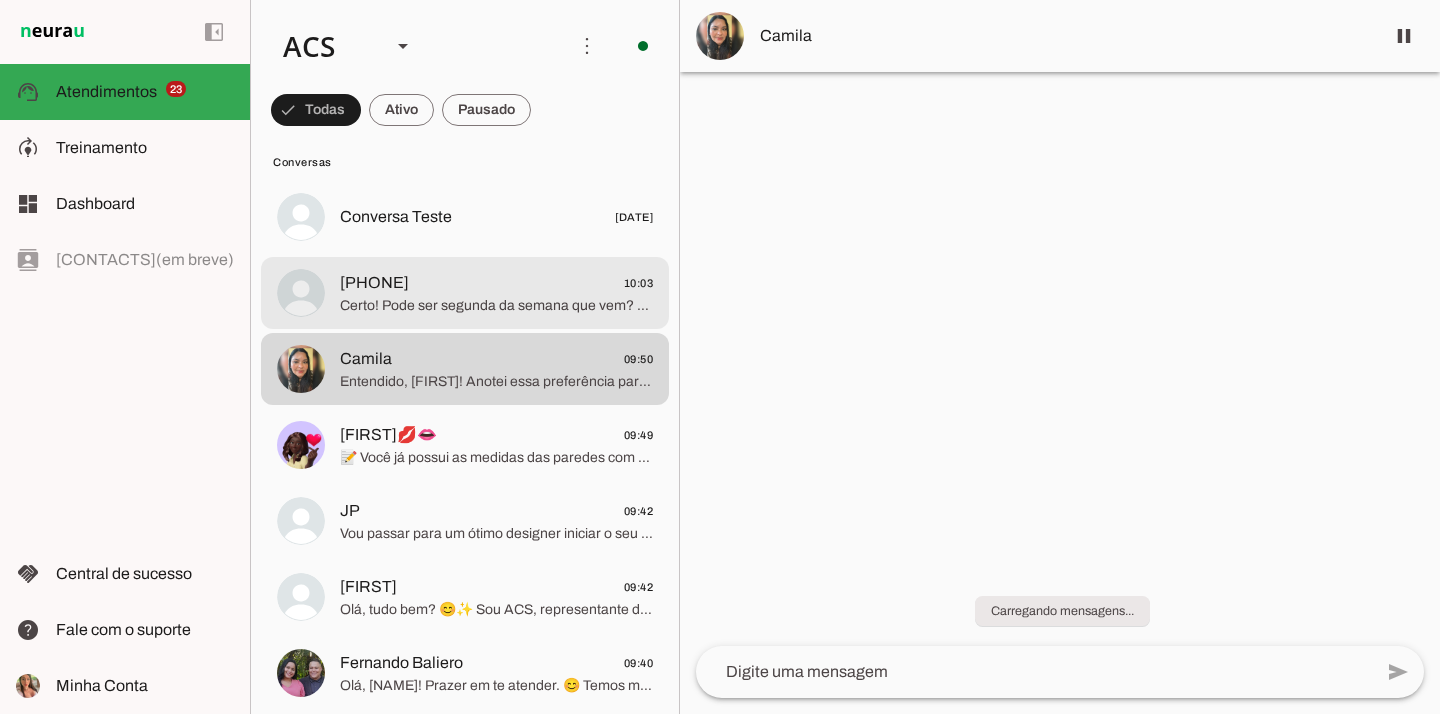 click on "Certo! Pode ser segunda da semana que vem? Que dia prefere ✅" 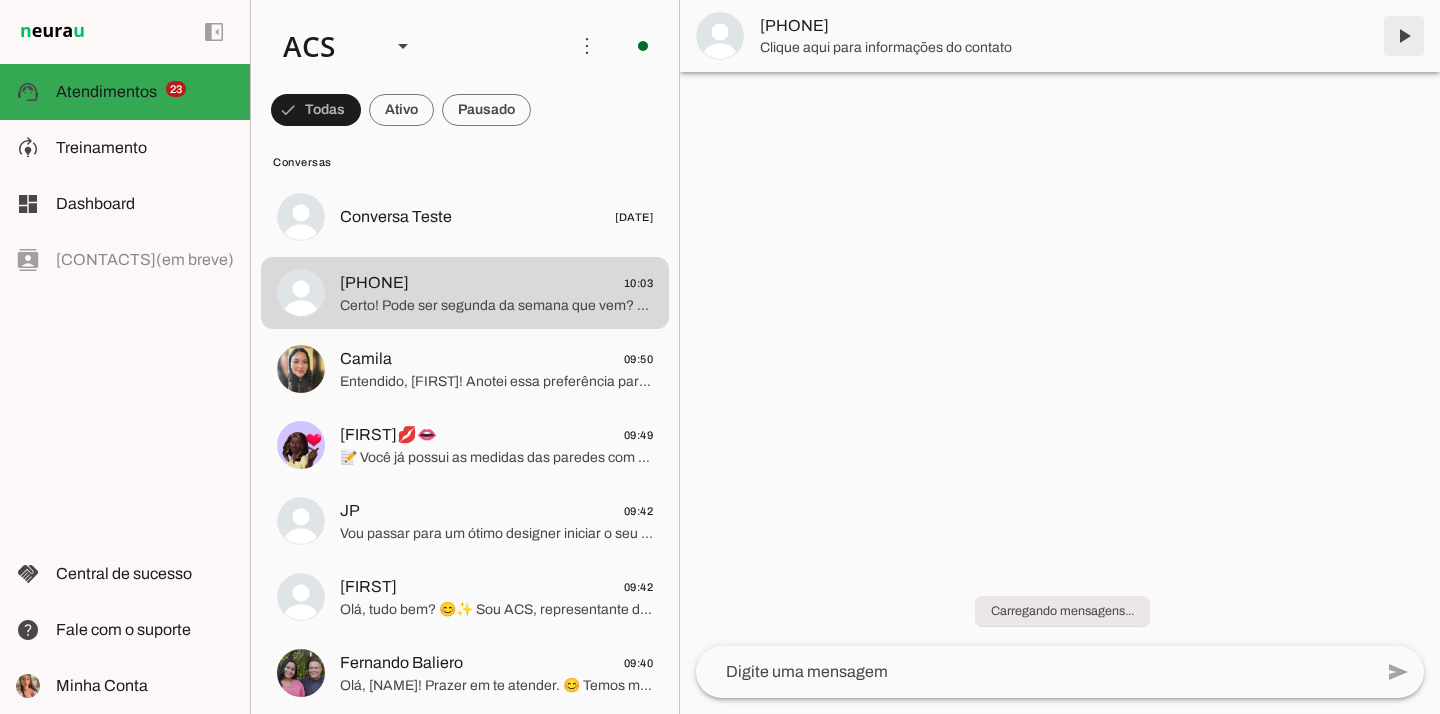 click at bounding box center [1404, 36] 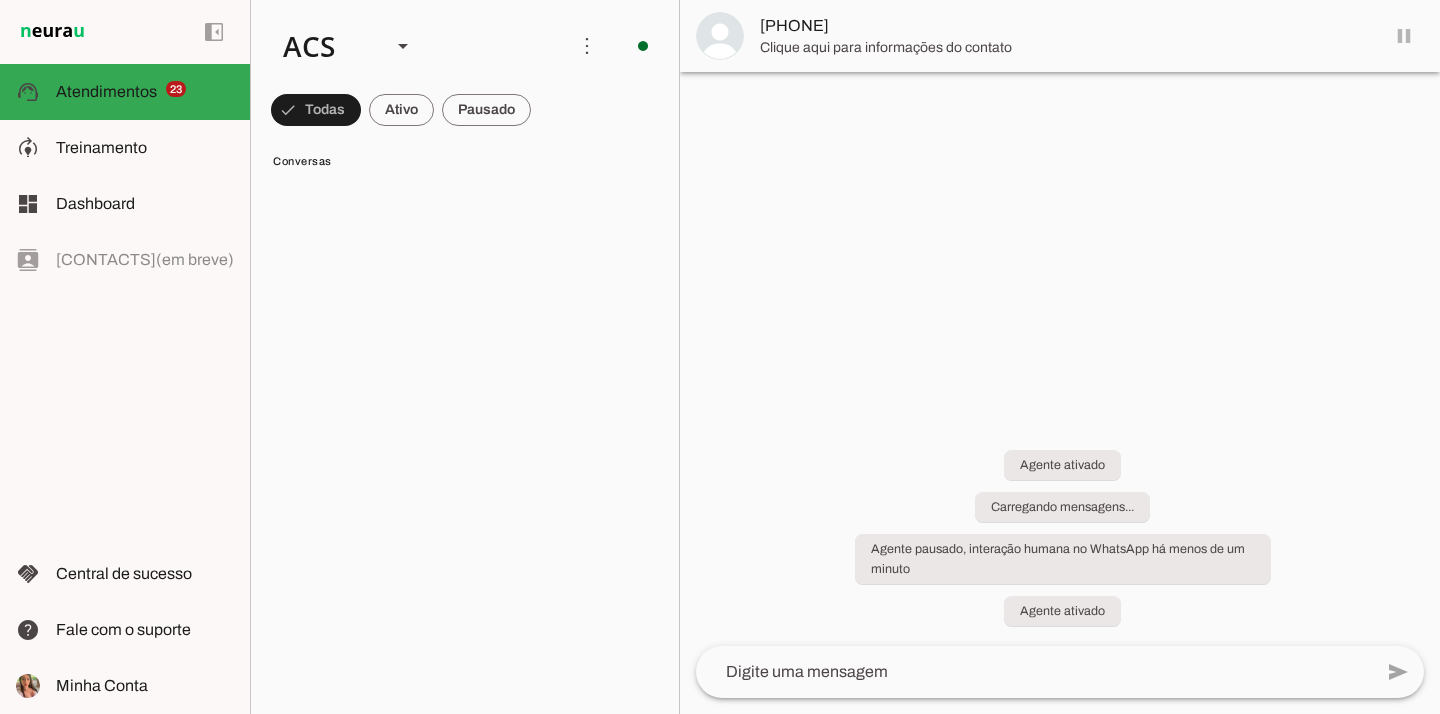 scroll, scrollTop: 0, scrollLeft: 0, axis: both 